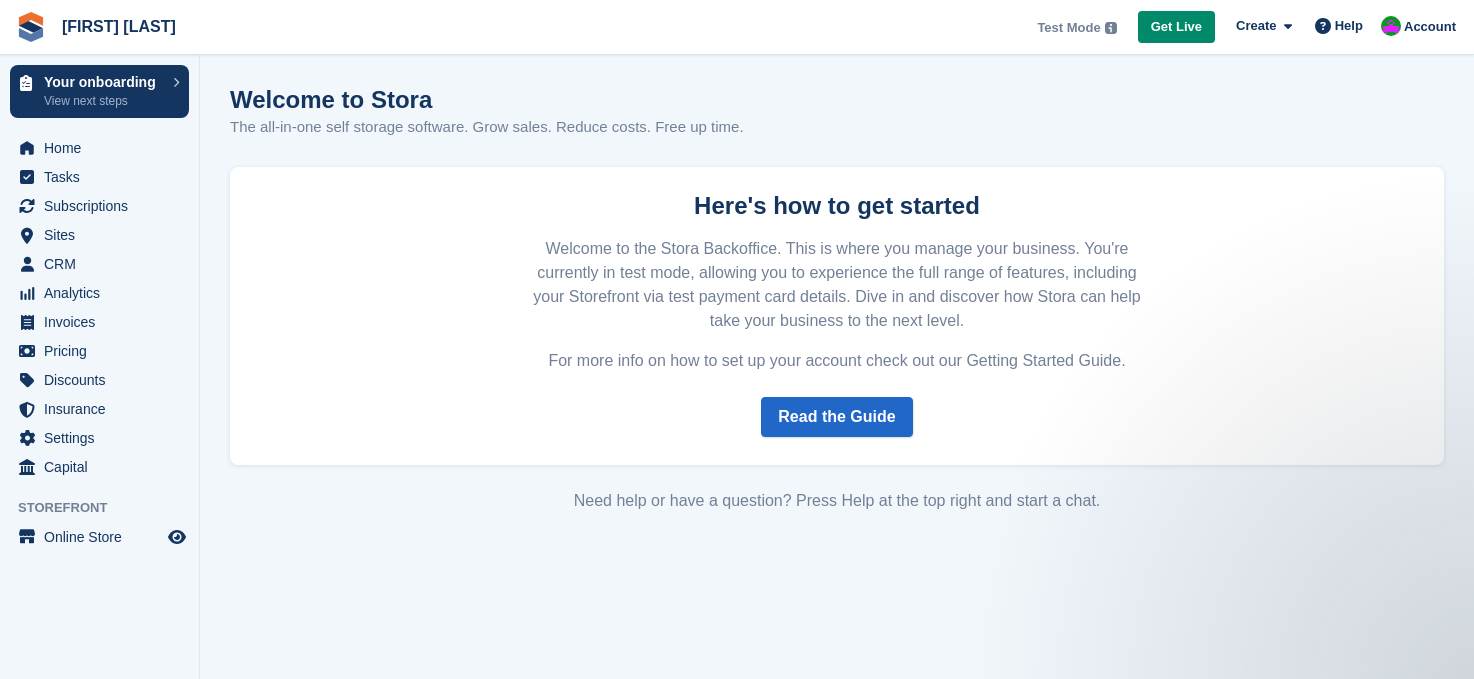 scroll, scrollTop: 0, scrollLeft: 0, axis: both 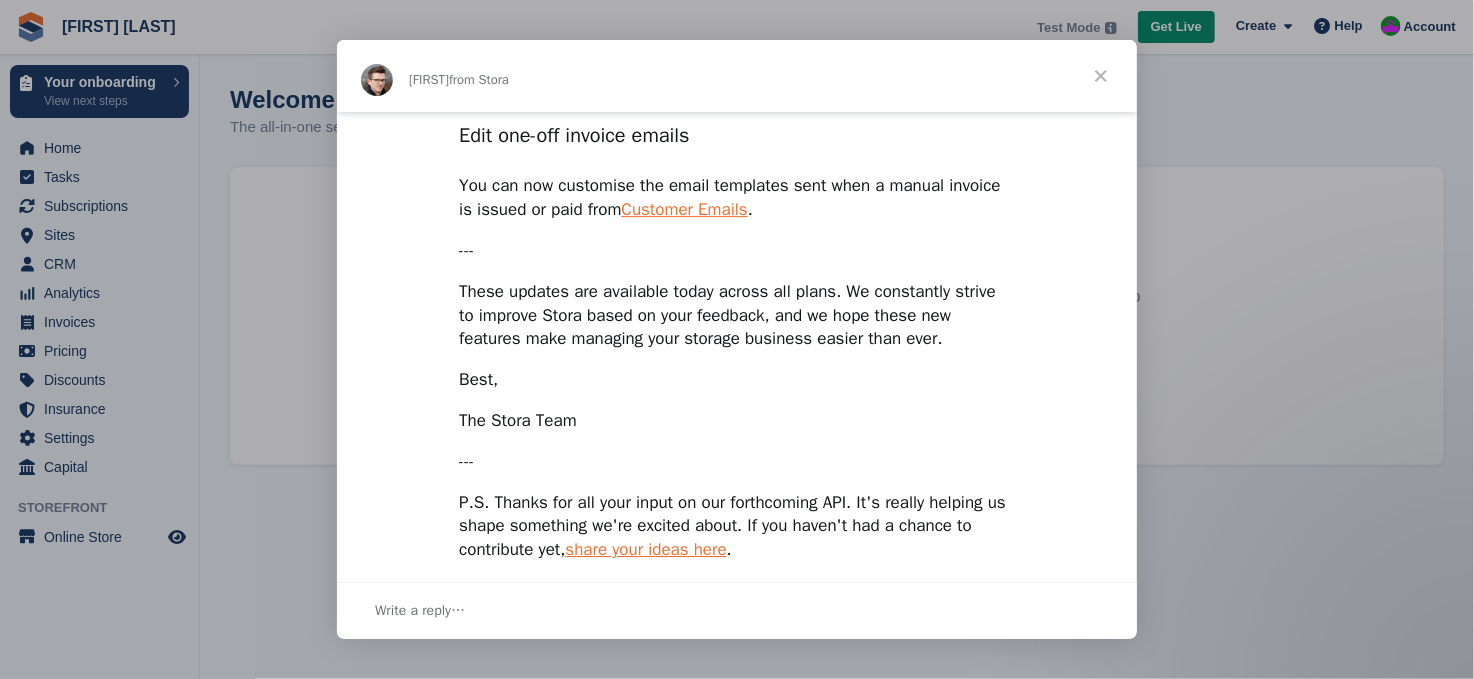 click at bounding box center (1101, 76) 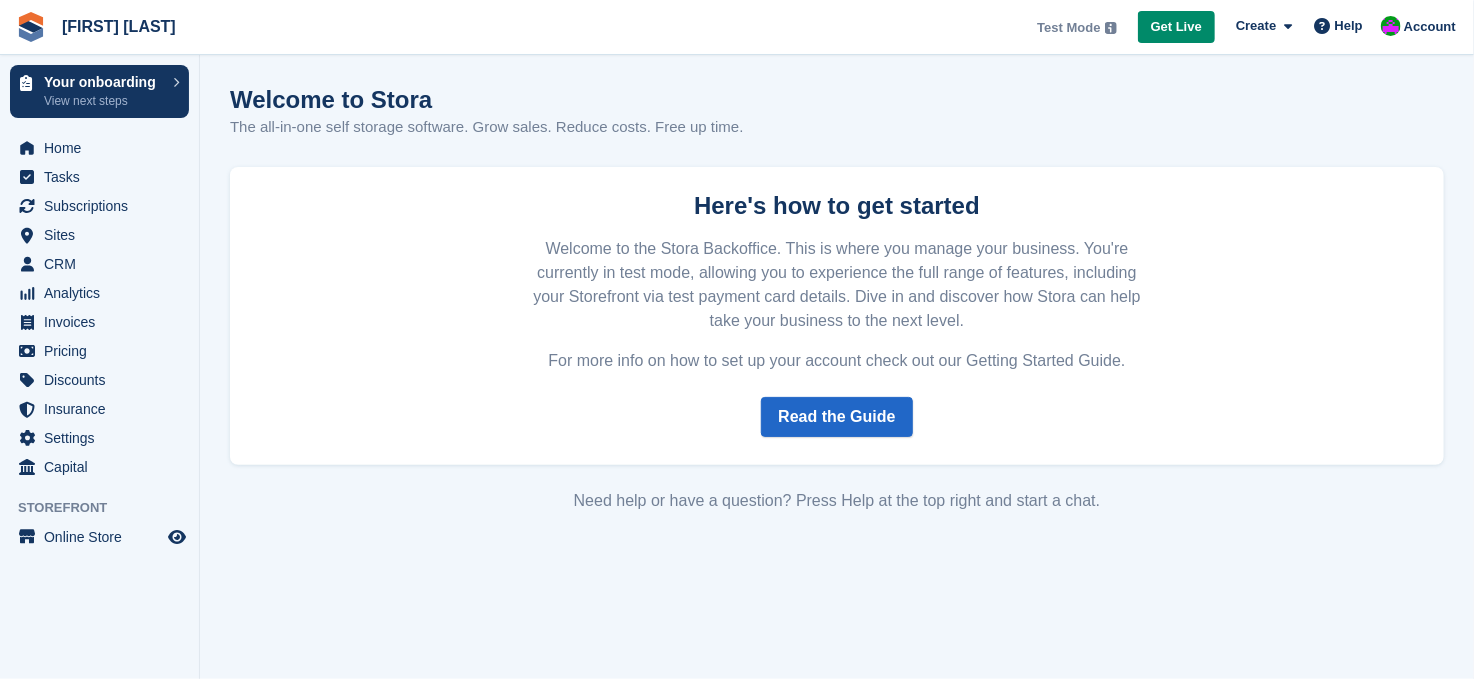click on "Here's how to get started
Welcome to the Stora Backoffice. This is where you manage your business. You're currently in test mode, allowing you to experience the full range of features, including your Storefront via test payment card details. Dive in and discover how Stora can help take your business to the next level.
For more info on how to set up your account check out our Getting Started Guide.
Read the Guide" at bounding box center (837, 316) 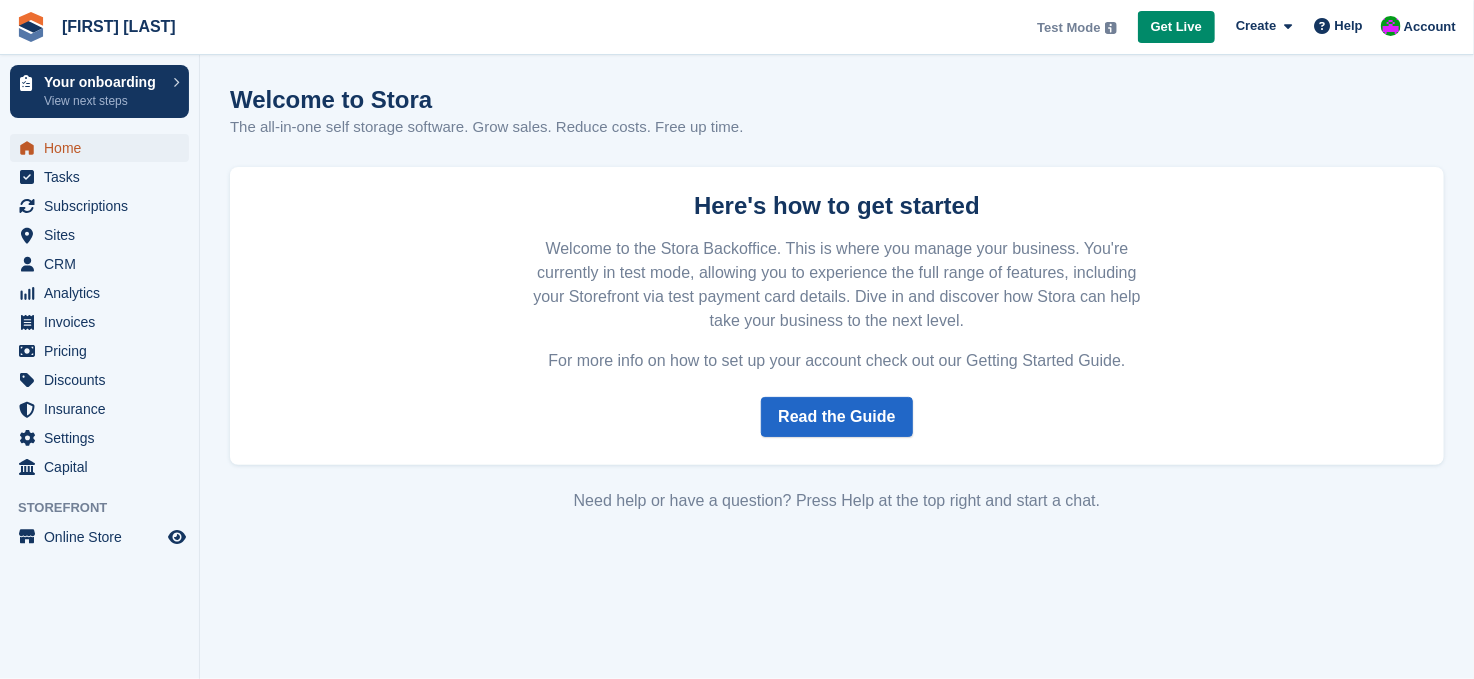 click on "Home" at bounding box center (104, 148) 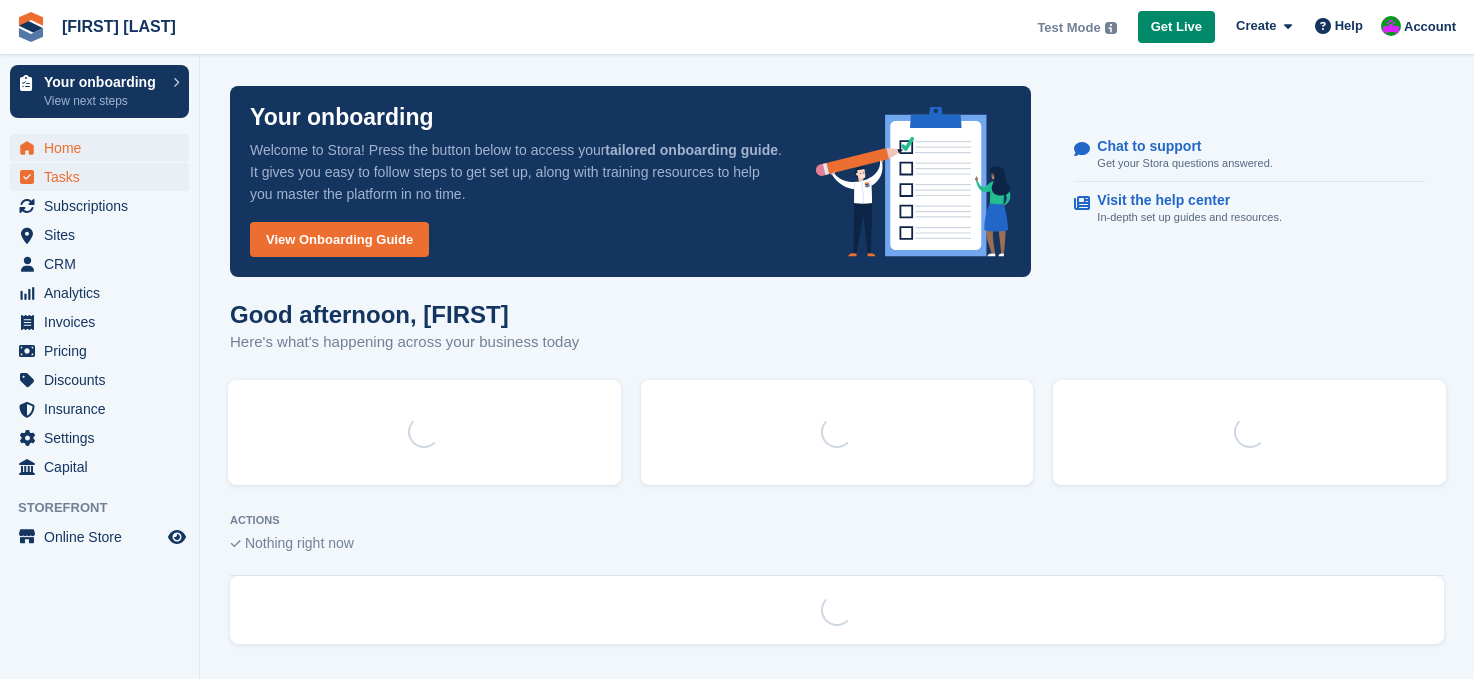 scroll, scrollTop: 0, scrollLeft: 0, axis: both 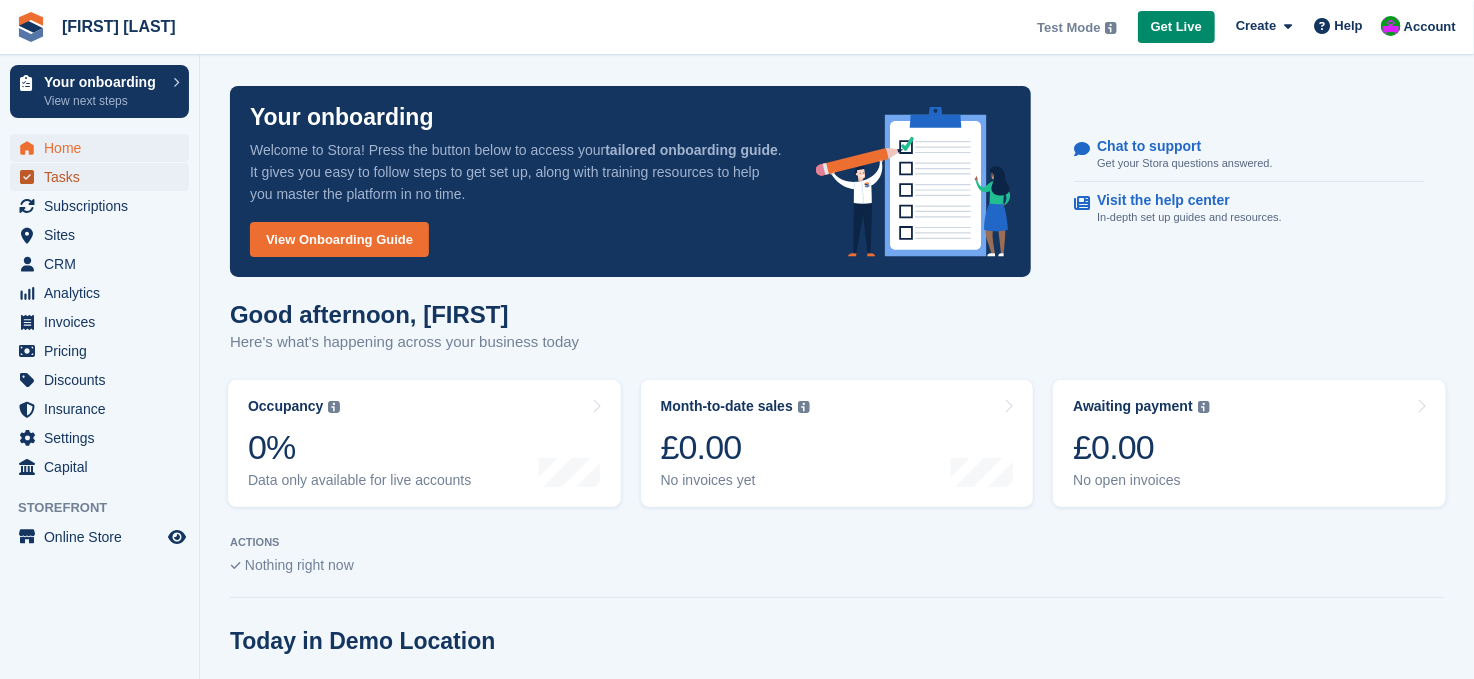 click on "Tasks" at bounding box center (104, 177) 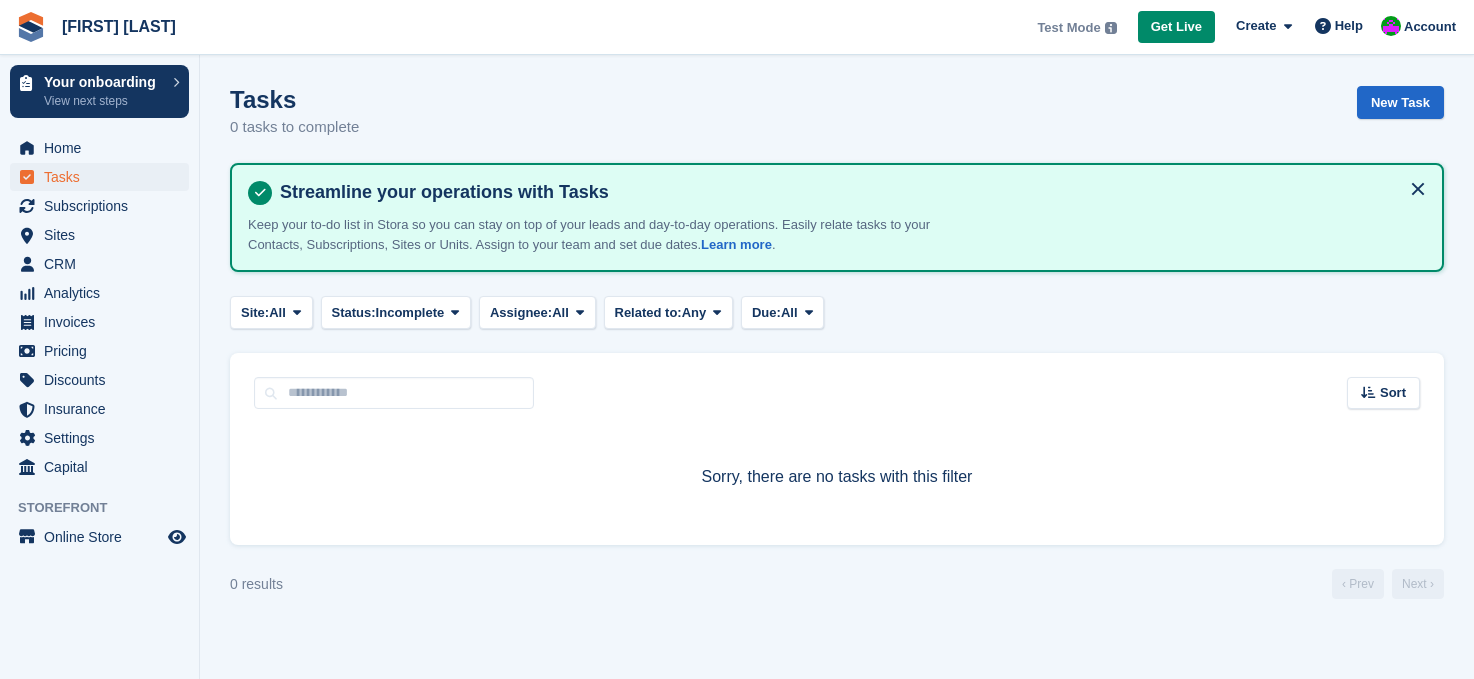 scroll, scrollTop: 0, scrollLeft: 0, axis: both 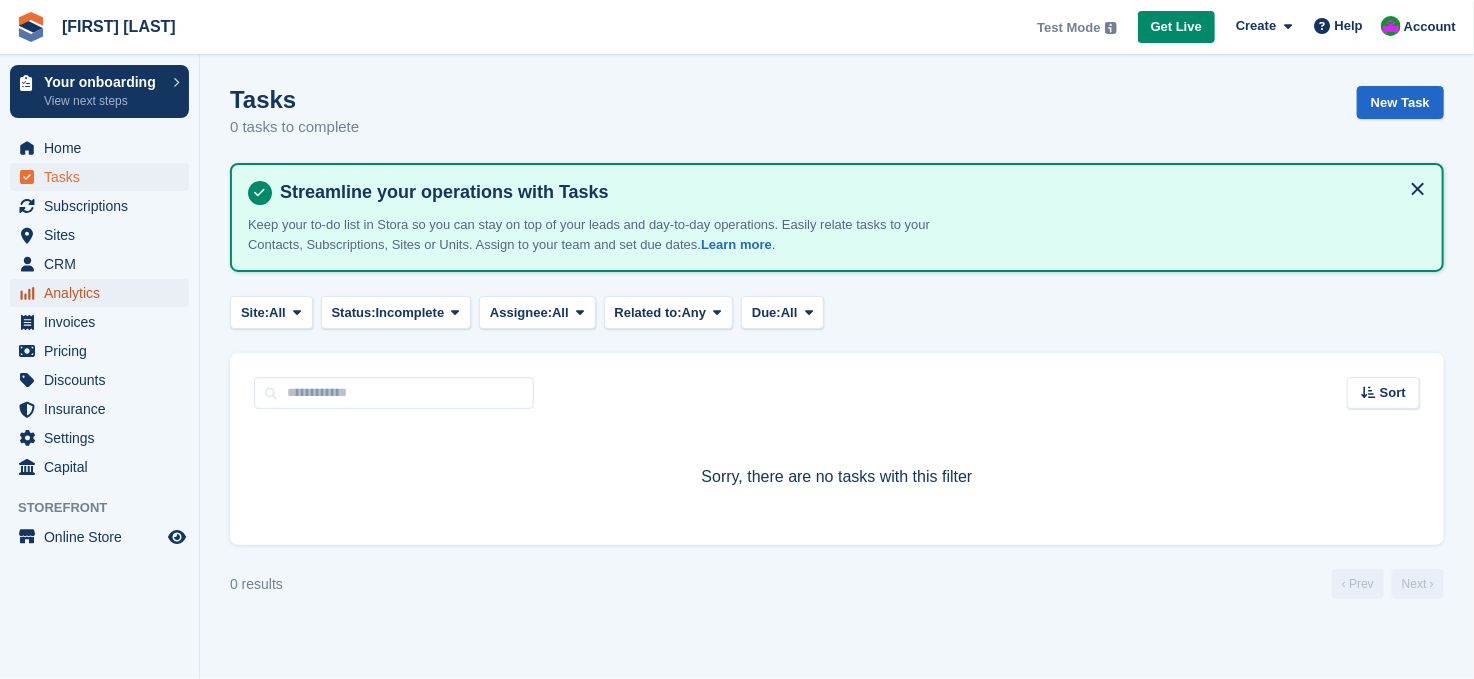click on "Analytics" at bounding box center (104, 293) 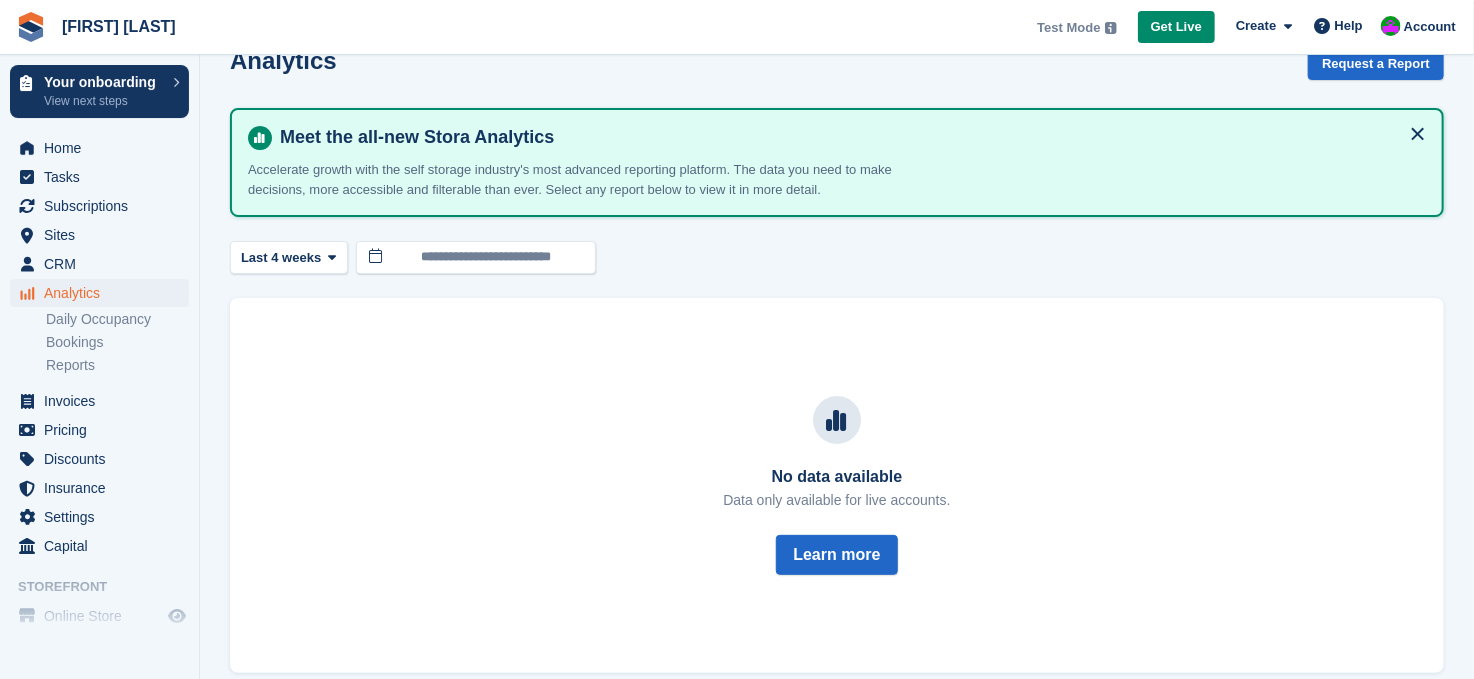 scroll, scrollTop: 61, scrollLeft: 0, axis: vertical 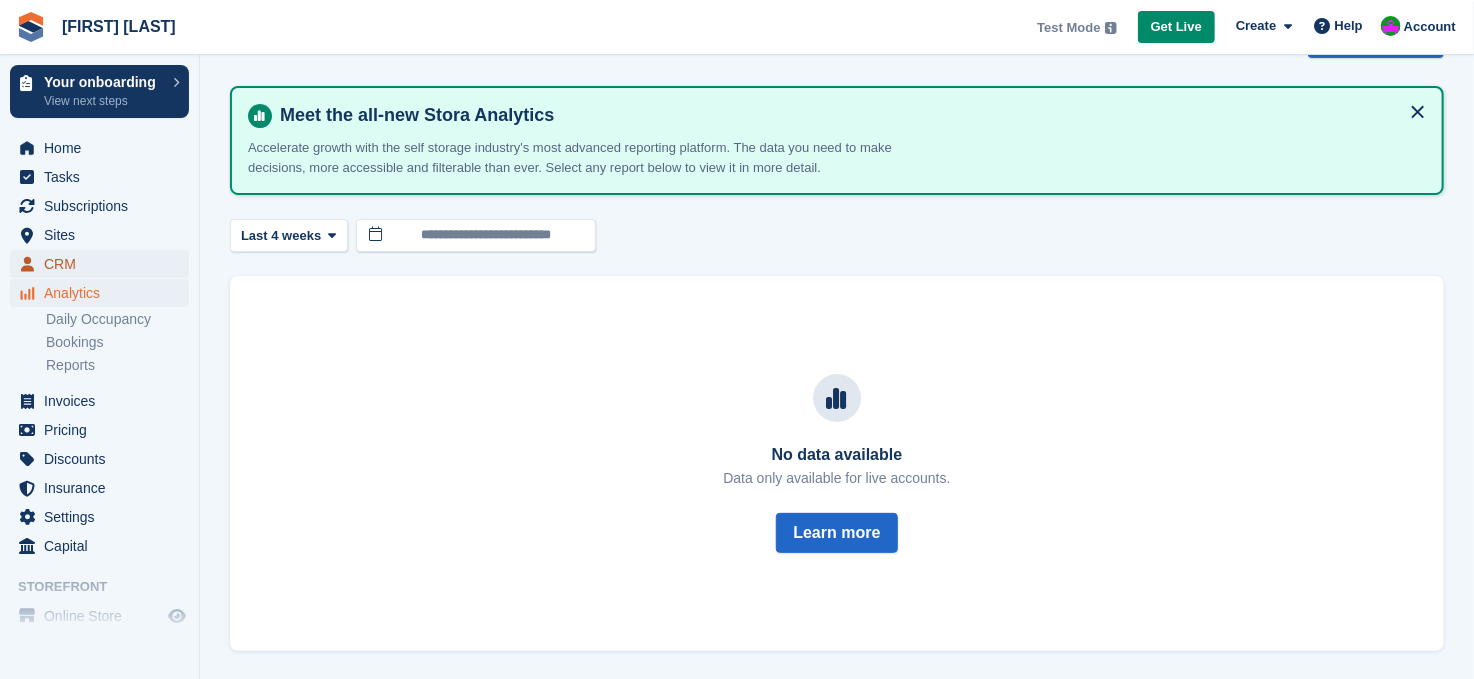 click on "CRM" at bounding box center [104, 264] 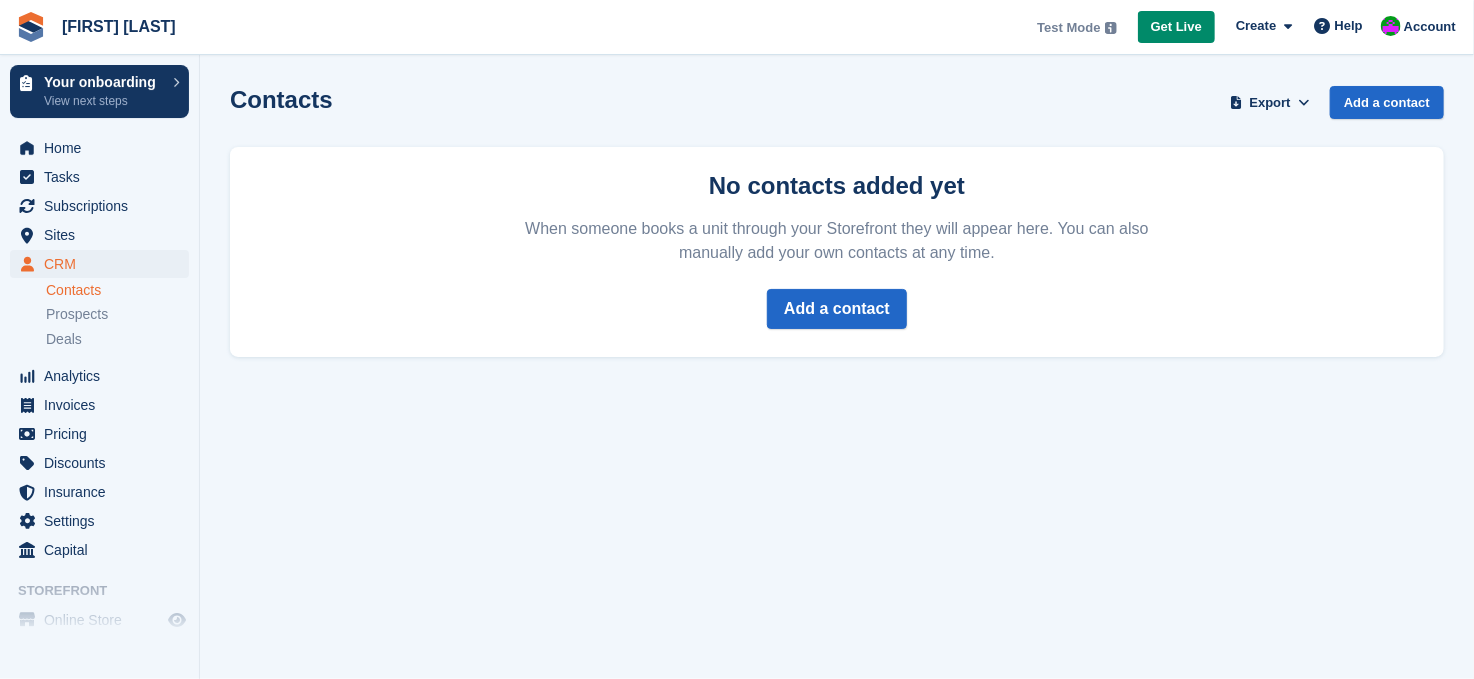 scroll, scrollTop: 0, scrollLeft: 0, axis: both 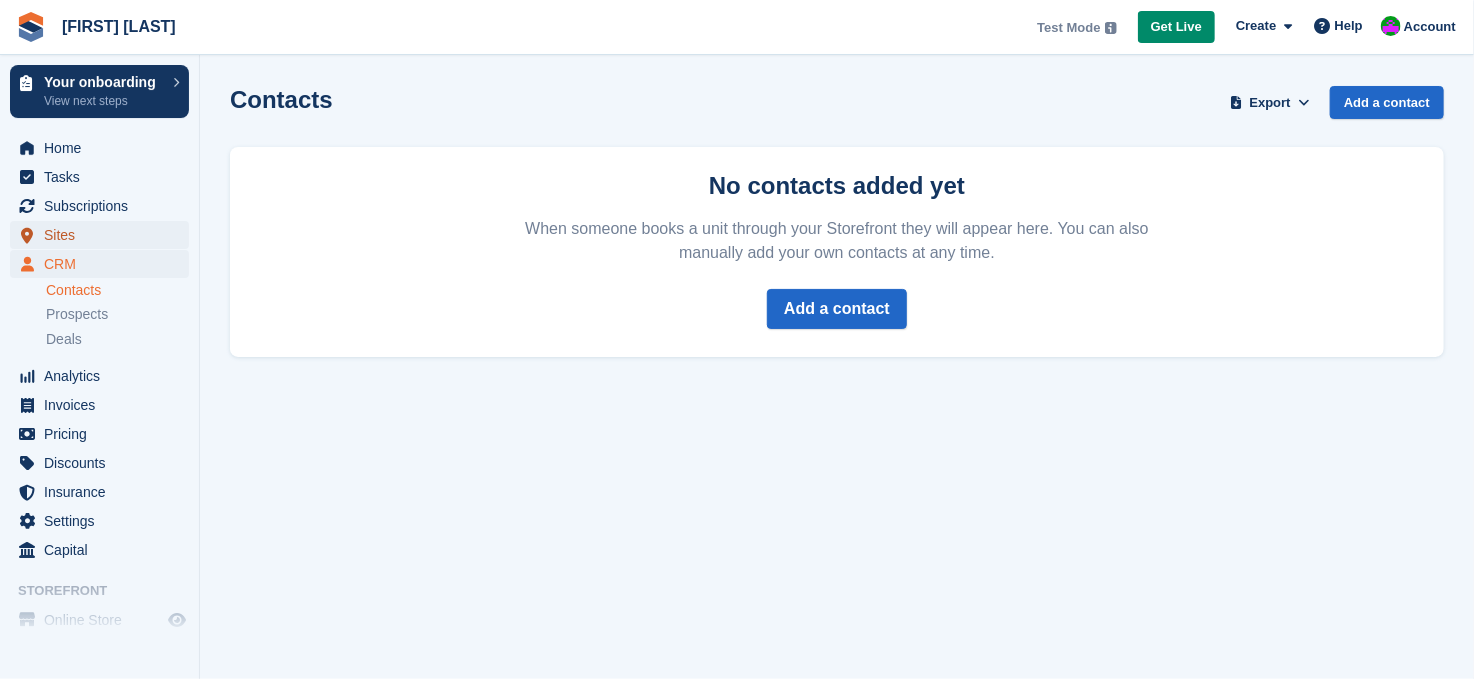 click on "Sites" at bounding box center (104, 235) 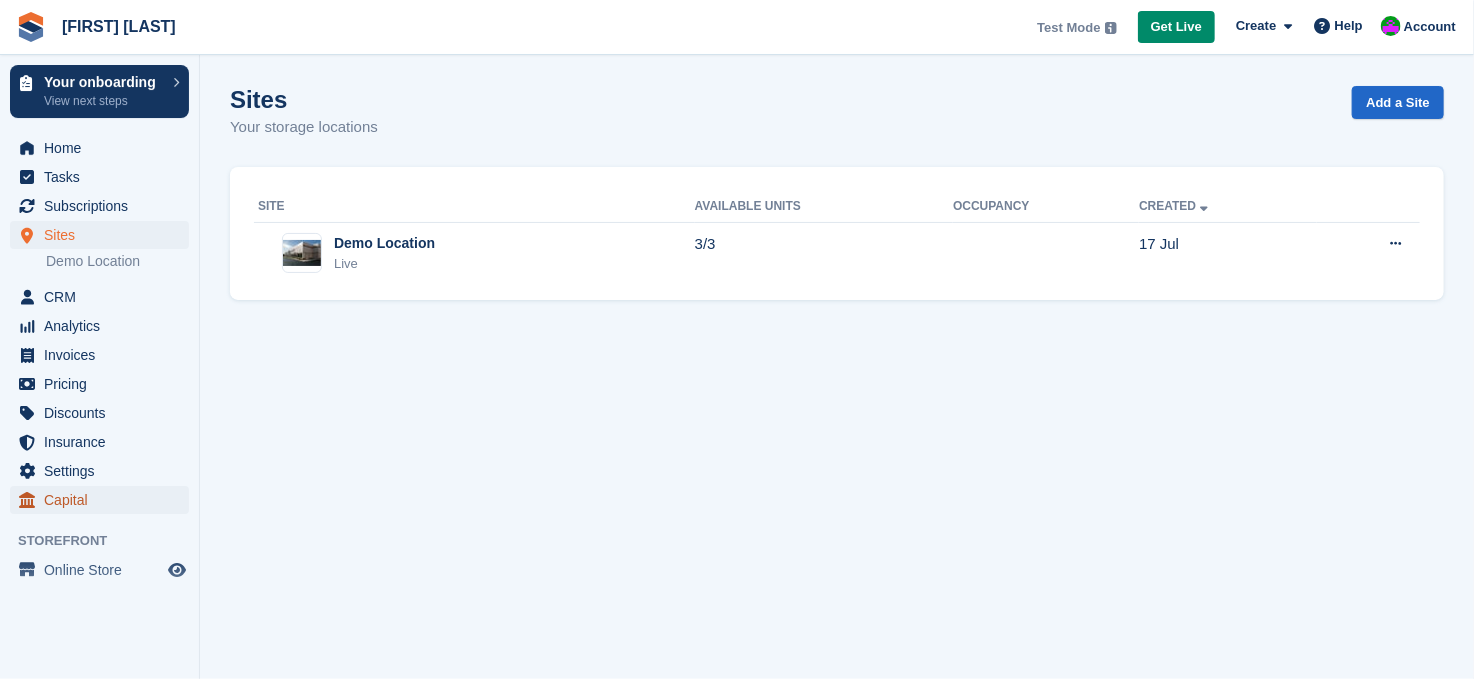click on "Capital" at bounding box center (104, 500) 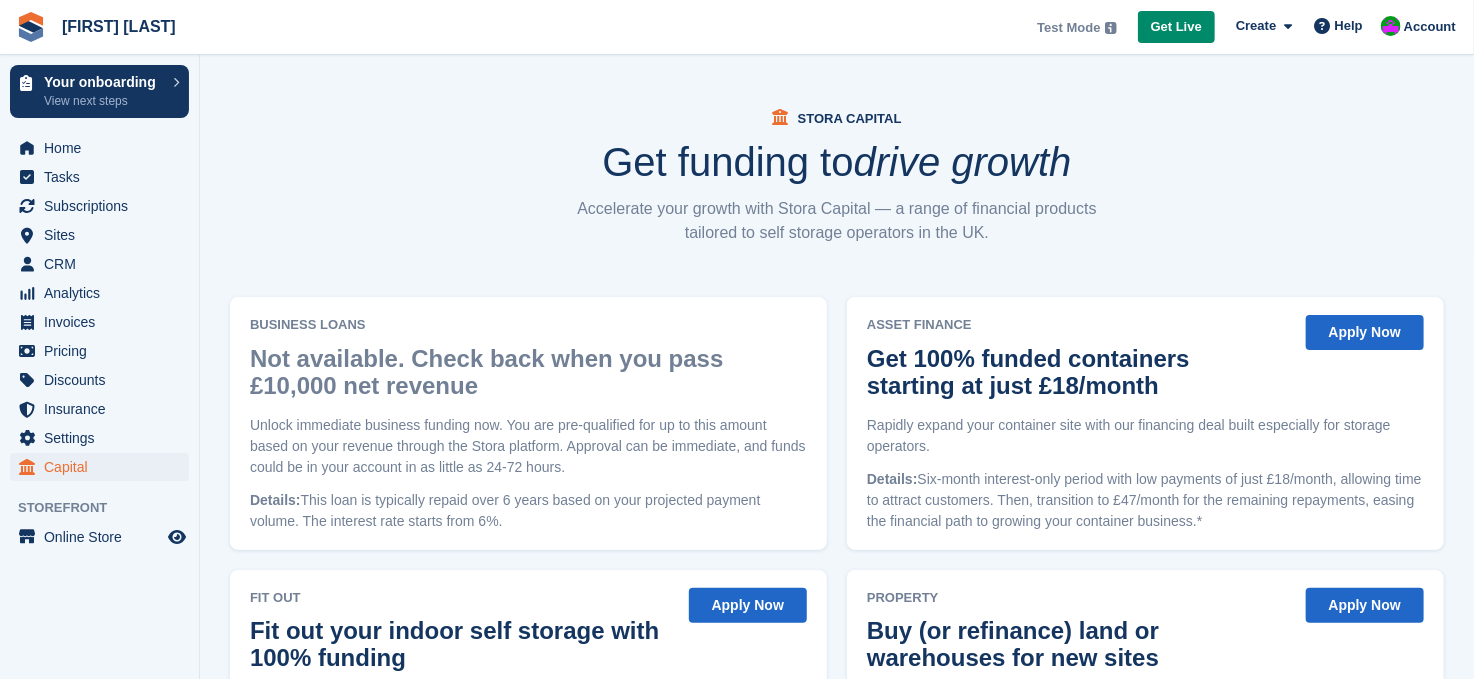 scroll, scrollTop: 0, scrollLeft: 0, axis: both 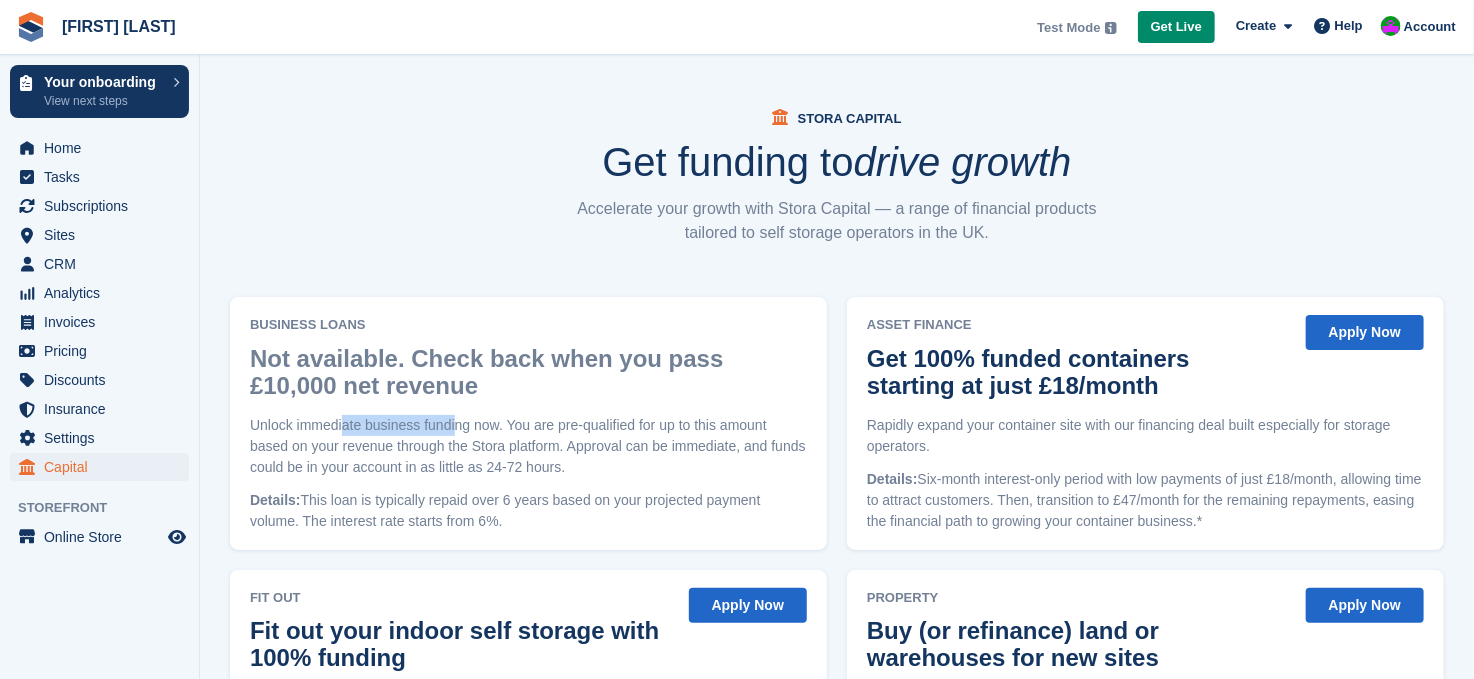 drag, startPoint x: 344, startPoint y: 430, endPoint x: 472, endPoint y: 433, distance: 128.03516 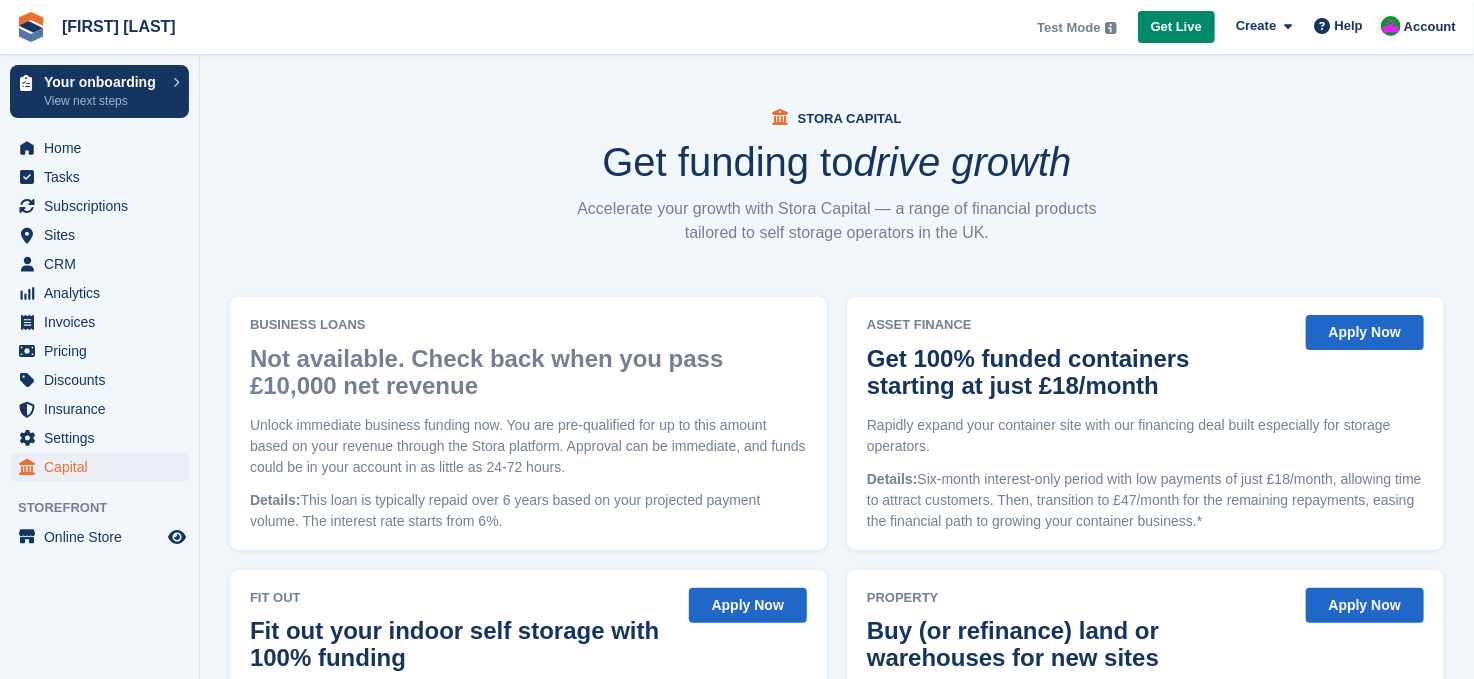 click on "Unlock immediate business funding now. You are pre-qualified for up to this amount based on your revenue through the Stora platform. Approval can be immediate, and funds could be in your account in as little as 24-72 hours." at bounding box center (528, 446) 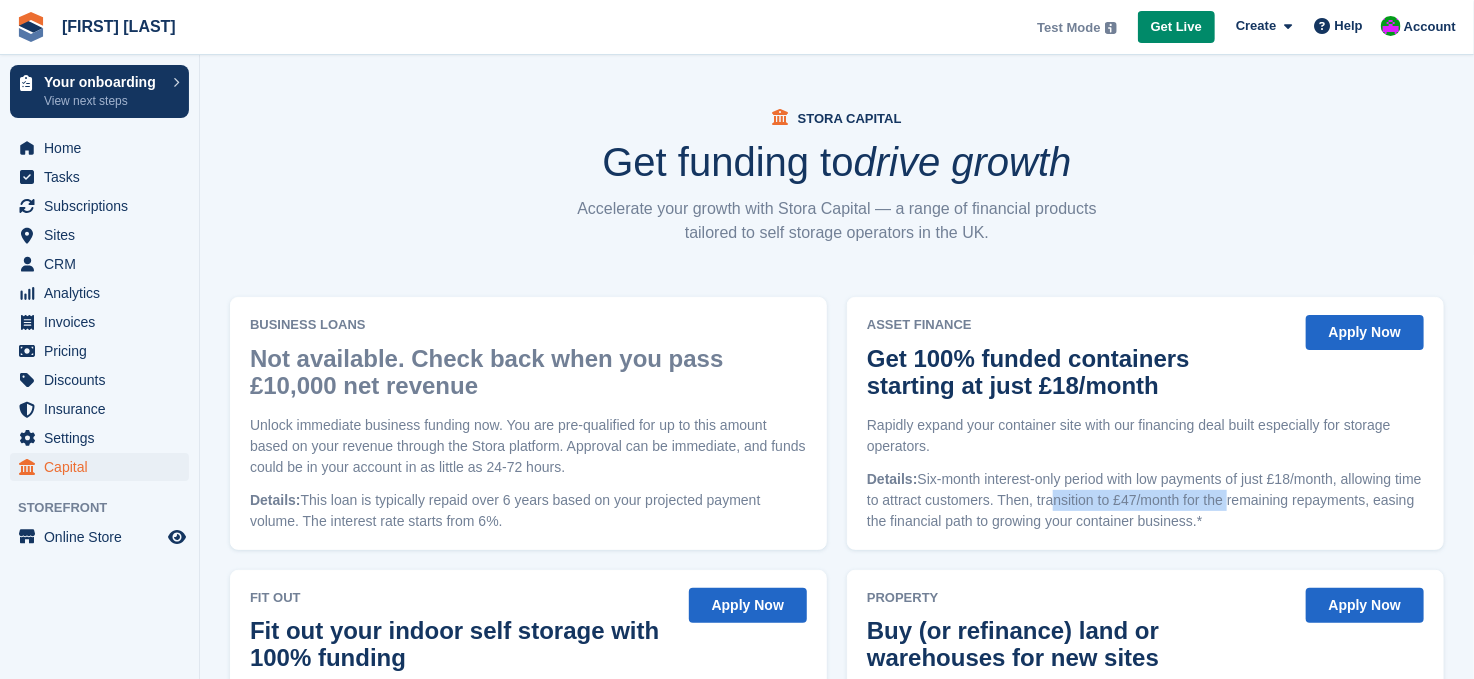 click on "Details:
Six-month interest-only period with low payments of just £18/month, allowing time to attract customers. Then, transition to £47/month for the remaining repayments, easing the financial path to growing your container business.*" at bounding box center [1145, 500] 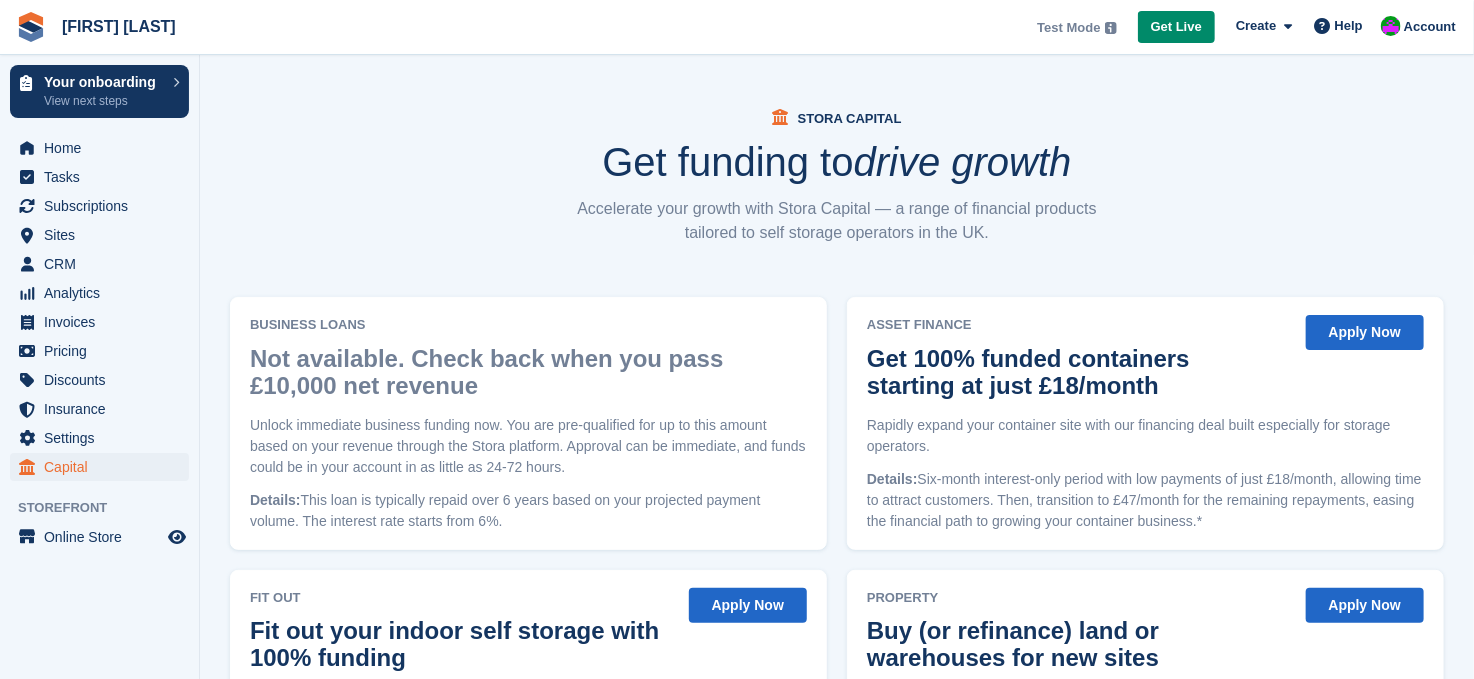 click on "Details:
Six-month interest-only period with low payments of just £18/month, allowing time to attract customers. Then, transition to £47/month for the remaining repayments, easing the financial path to growing your container business.*" at bounding box center (1145, 500) 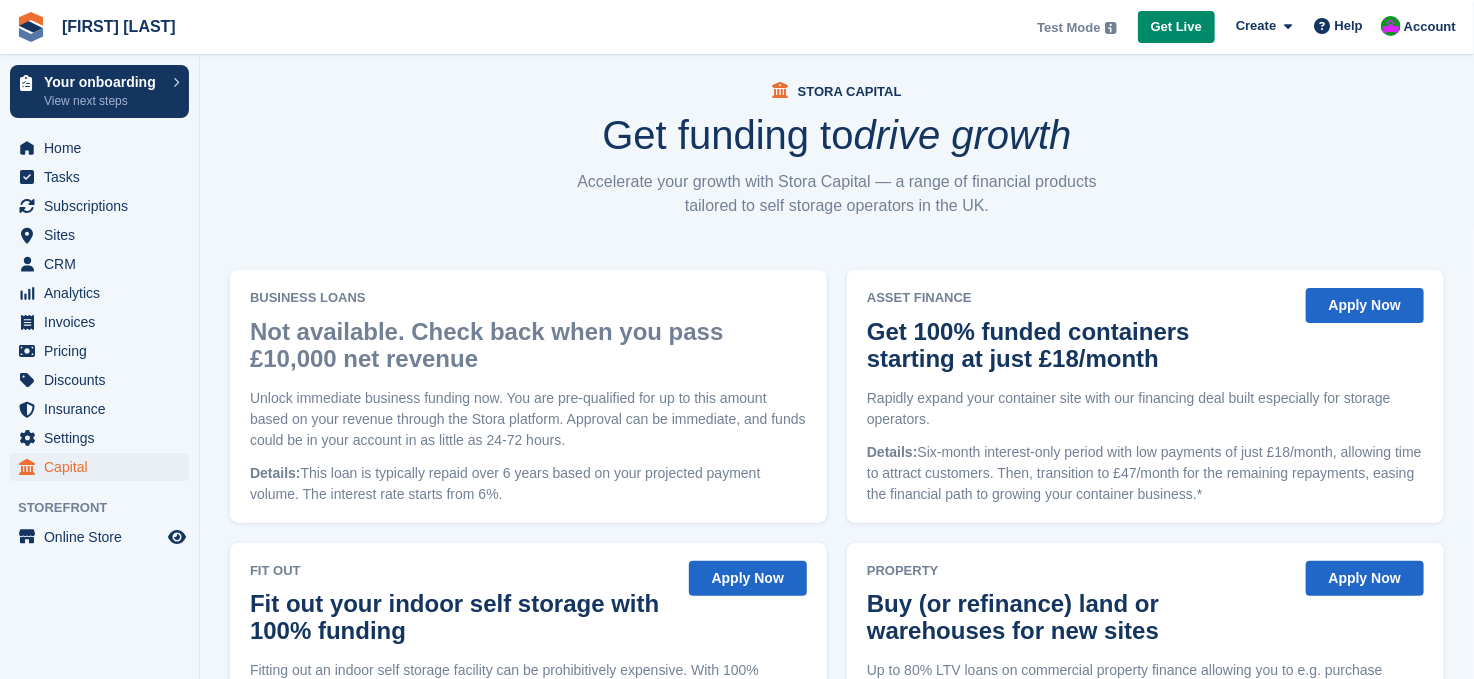 scroll, scrollTop: 0, scrollLeft: 0, axis: both 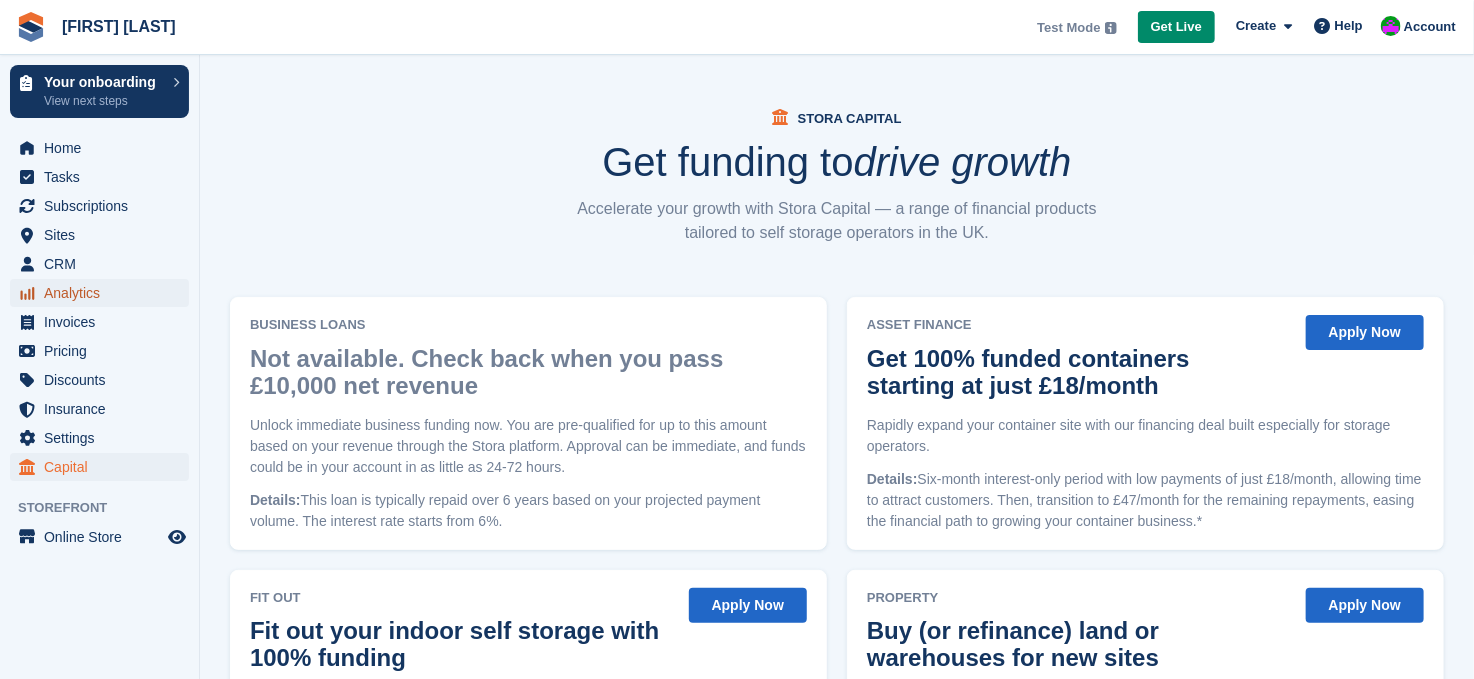 click on "Analytics" at bounding box center (104, 293) 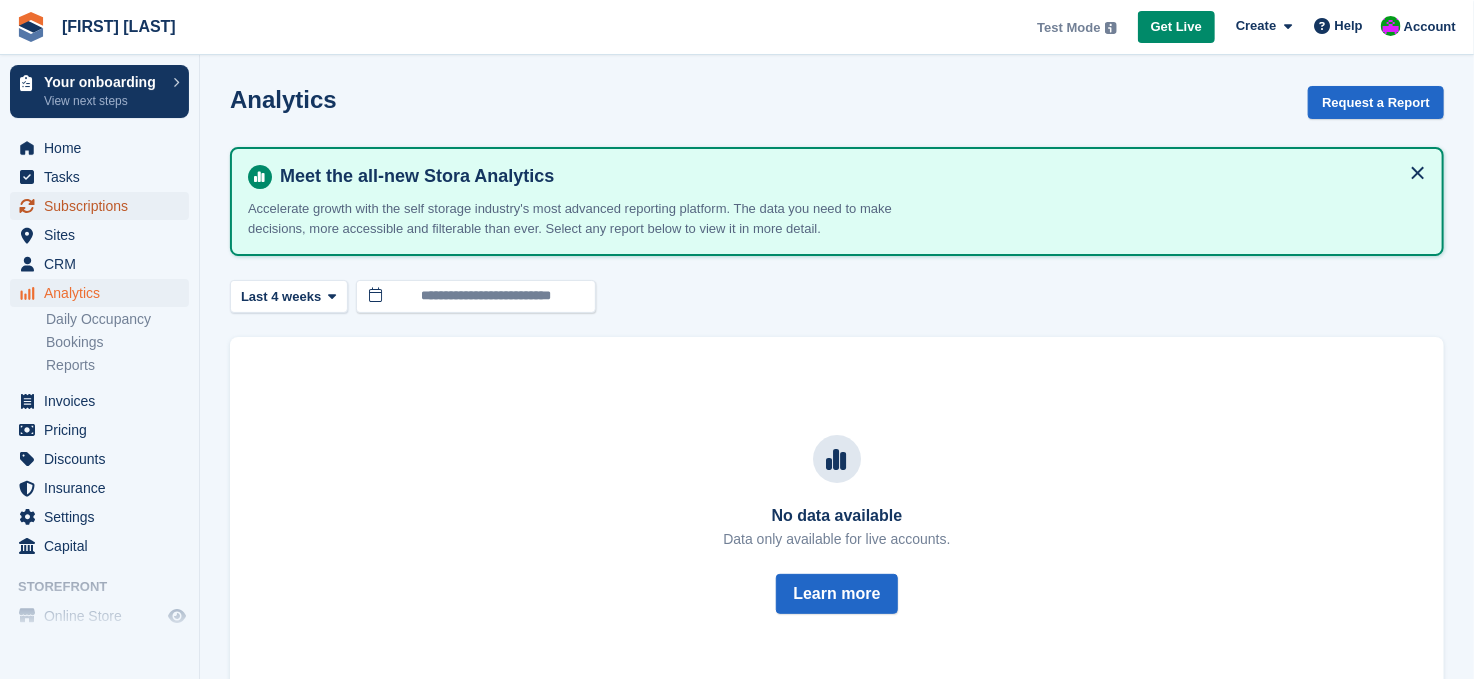 click on "Subscriptions" at bounding box center (104, 206) 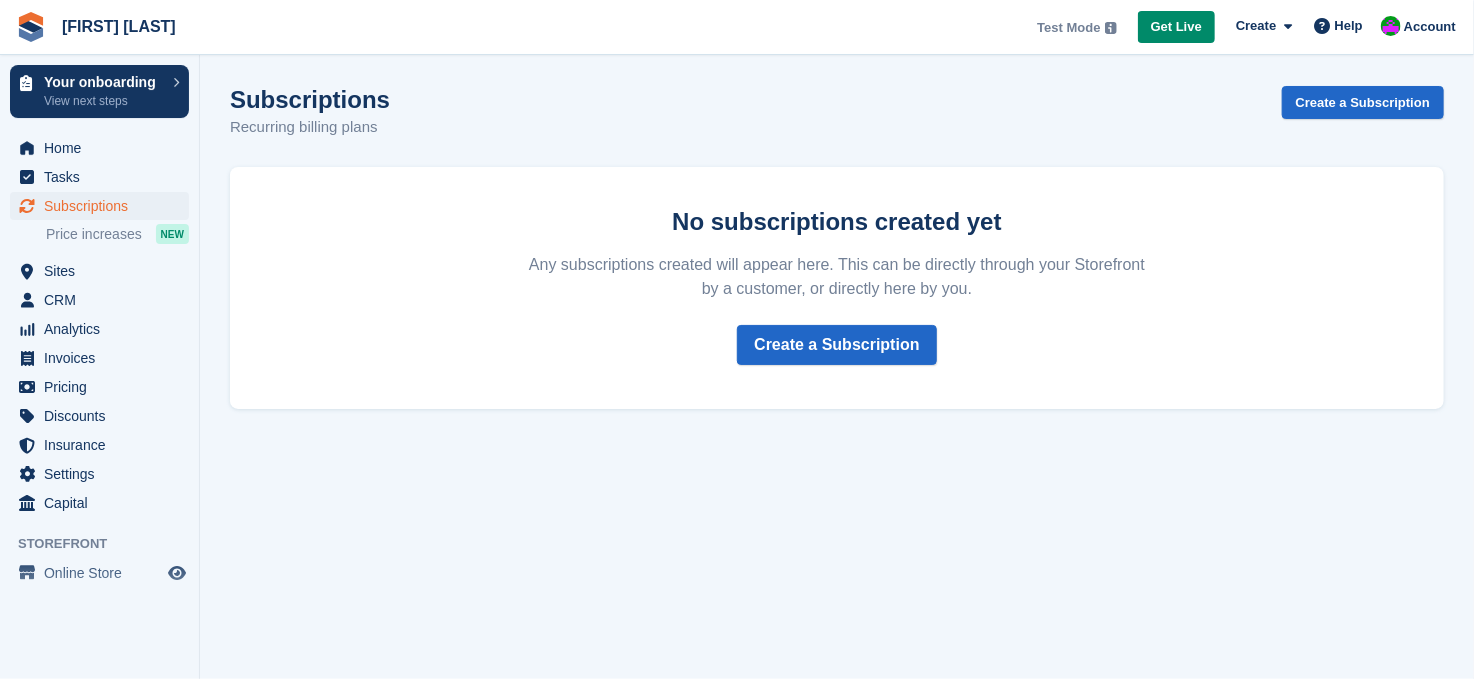 click on "Subscriptions
Recurring billing plans
Create a Subscription" at bounding box center (837, 124) 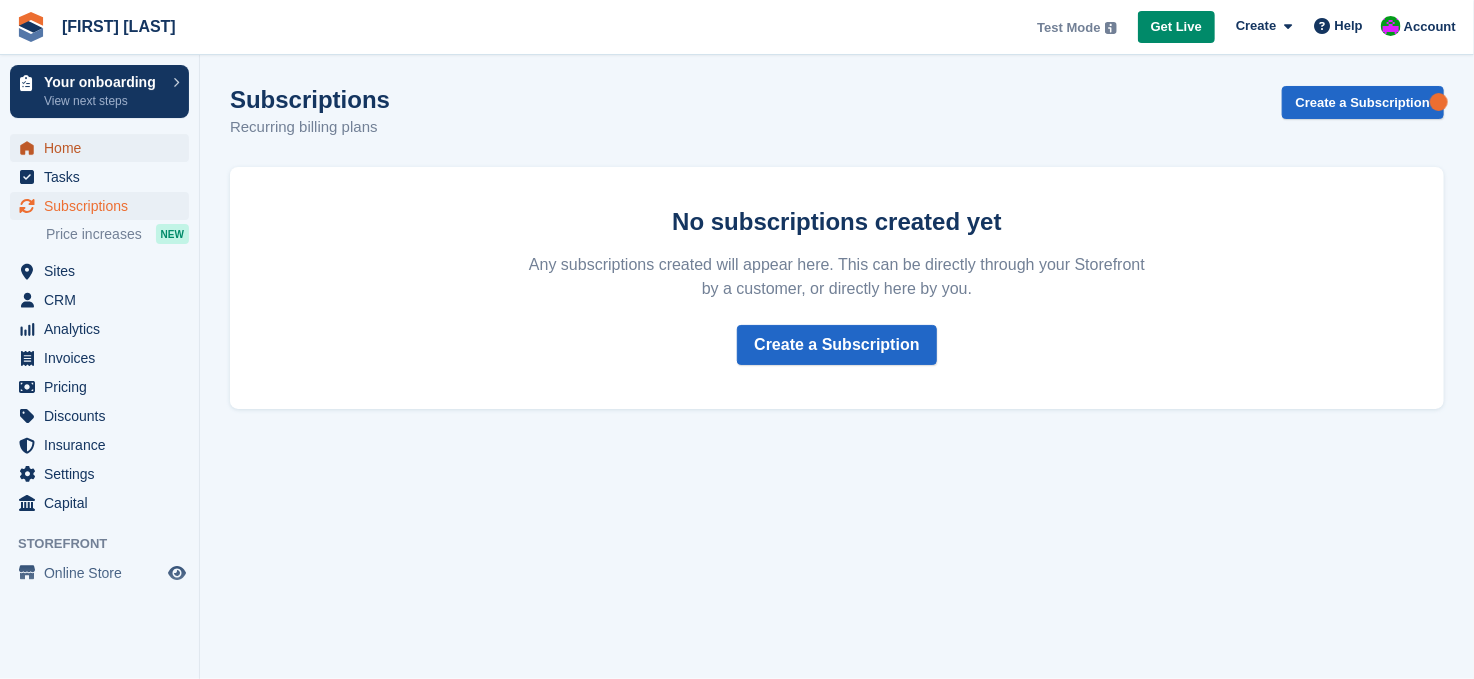click on "Home" at bounding box center [104, 148] 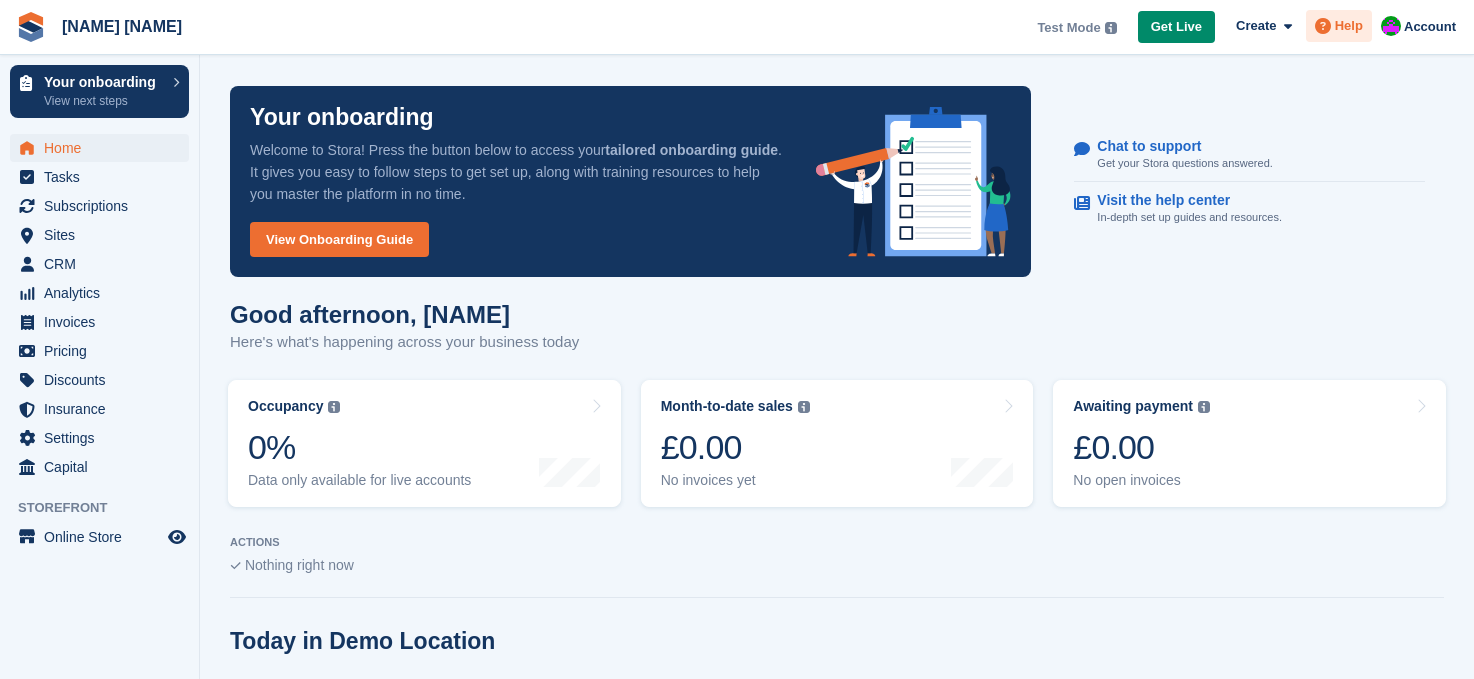 scroll, scrollTop: 0, scrollLeft: 0, axis: both 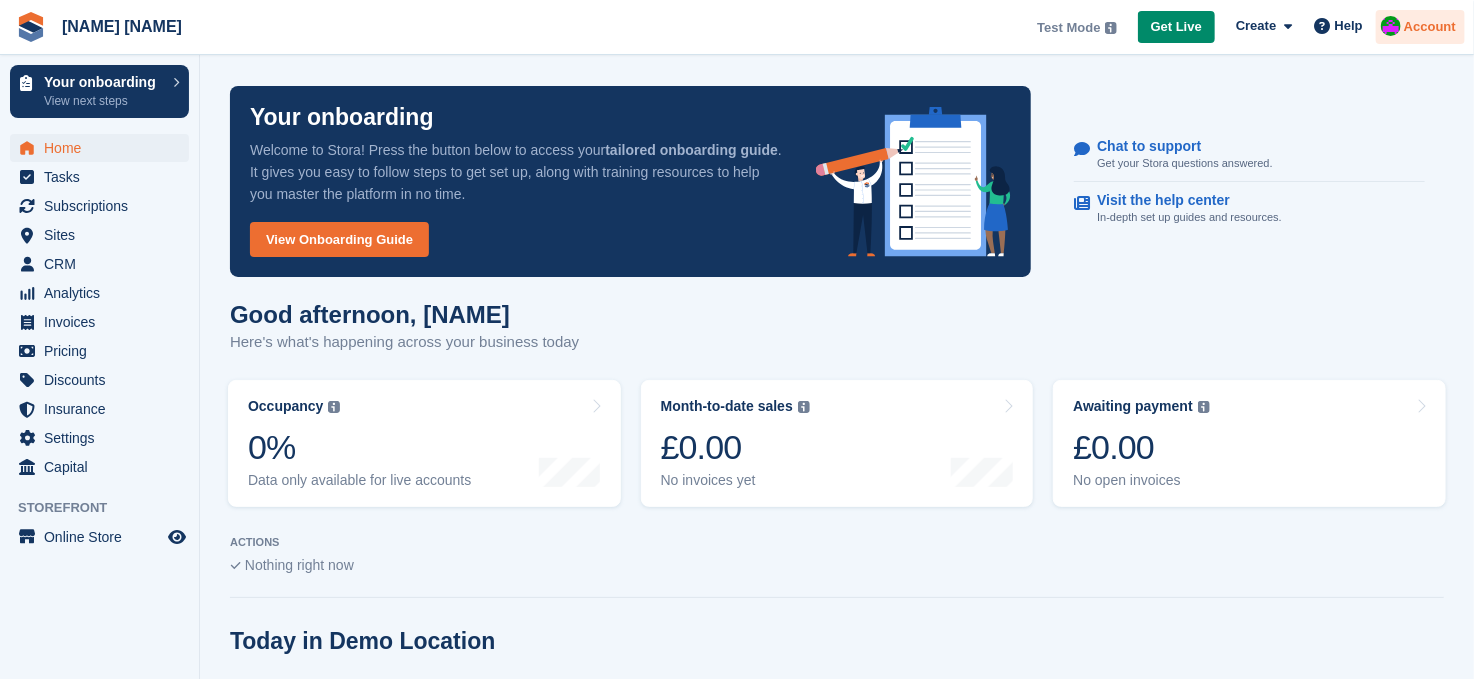 click on "Account" at bounding box center (1430, 27) 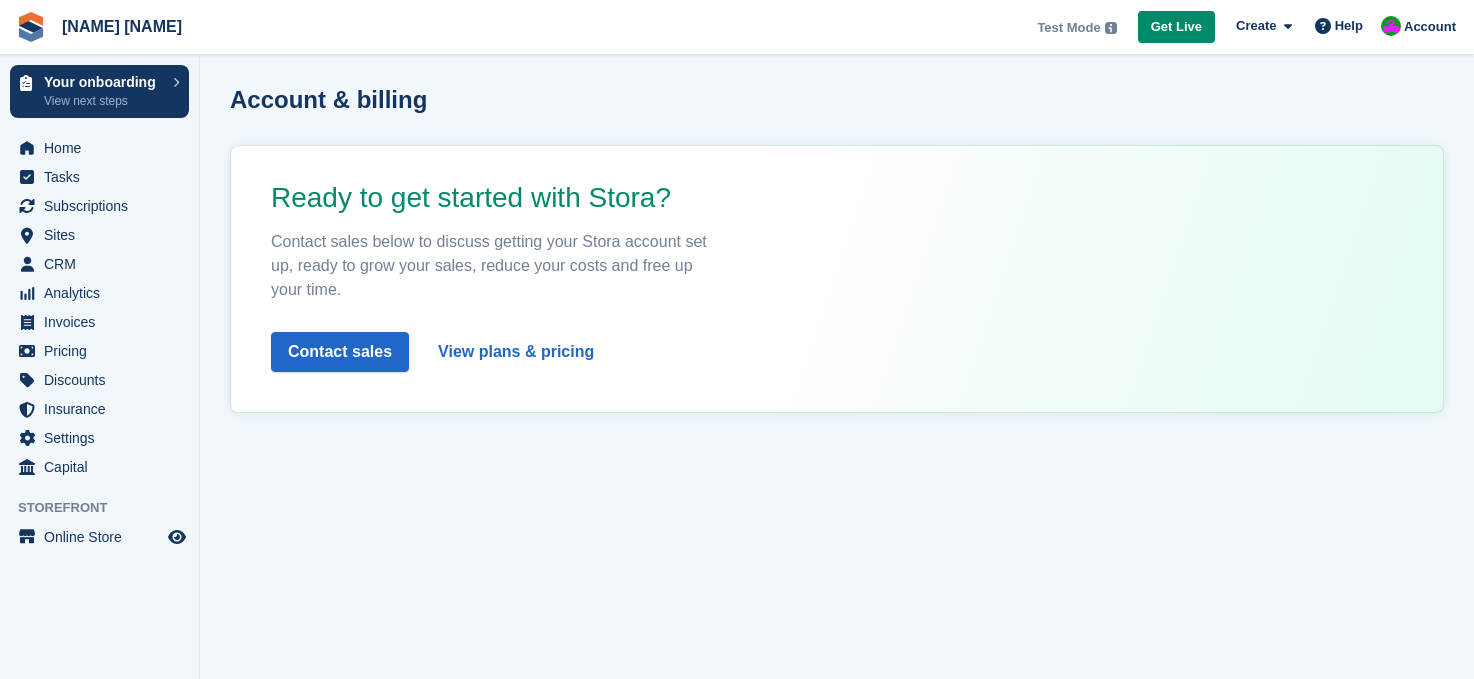 scroll, scrollTop: 0, scrollLeft: 0, axis: both 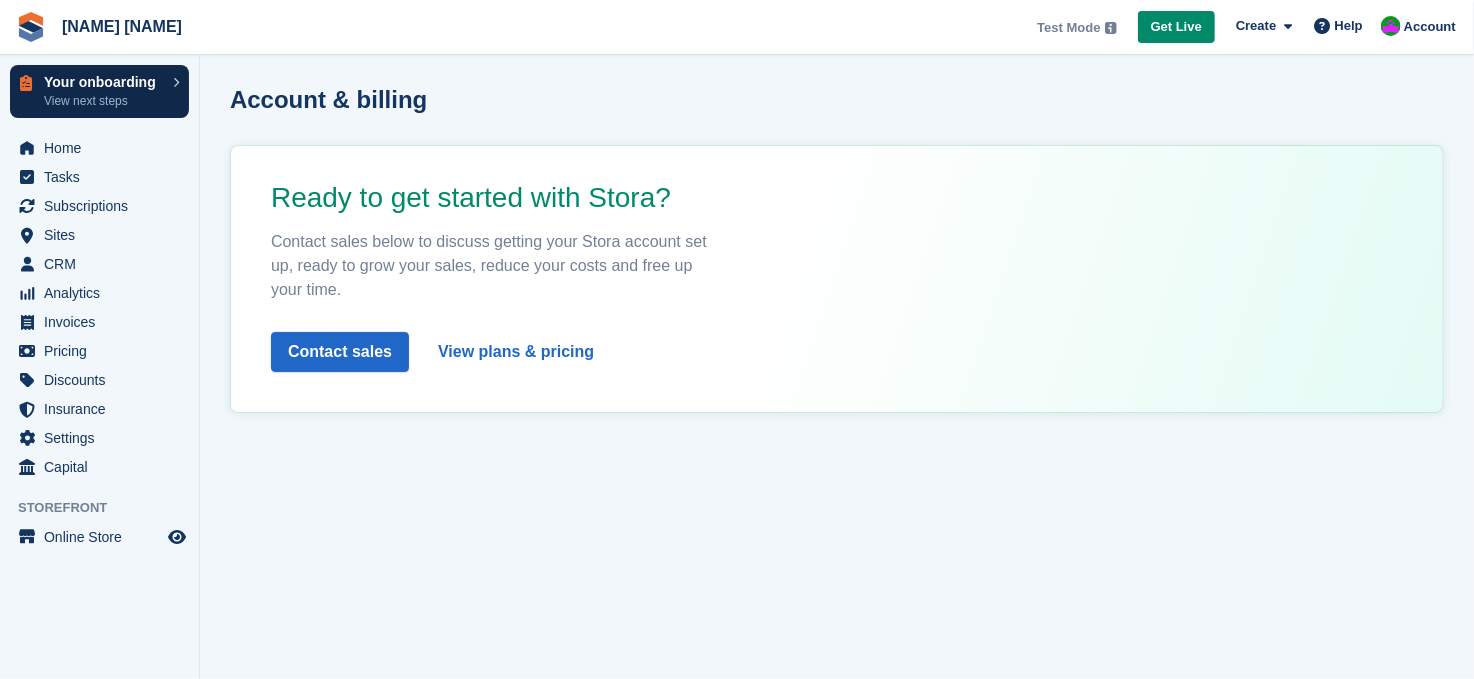click on "View next steps" at bounding box center [103, 101] 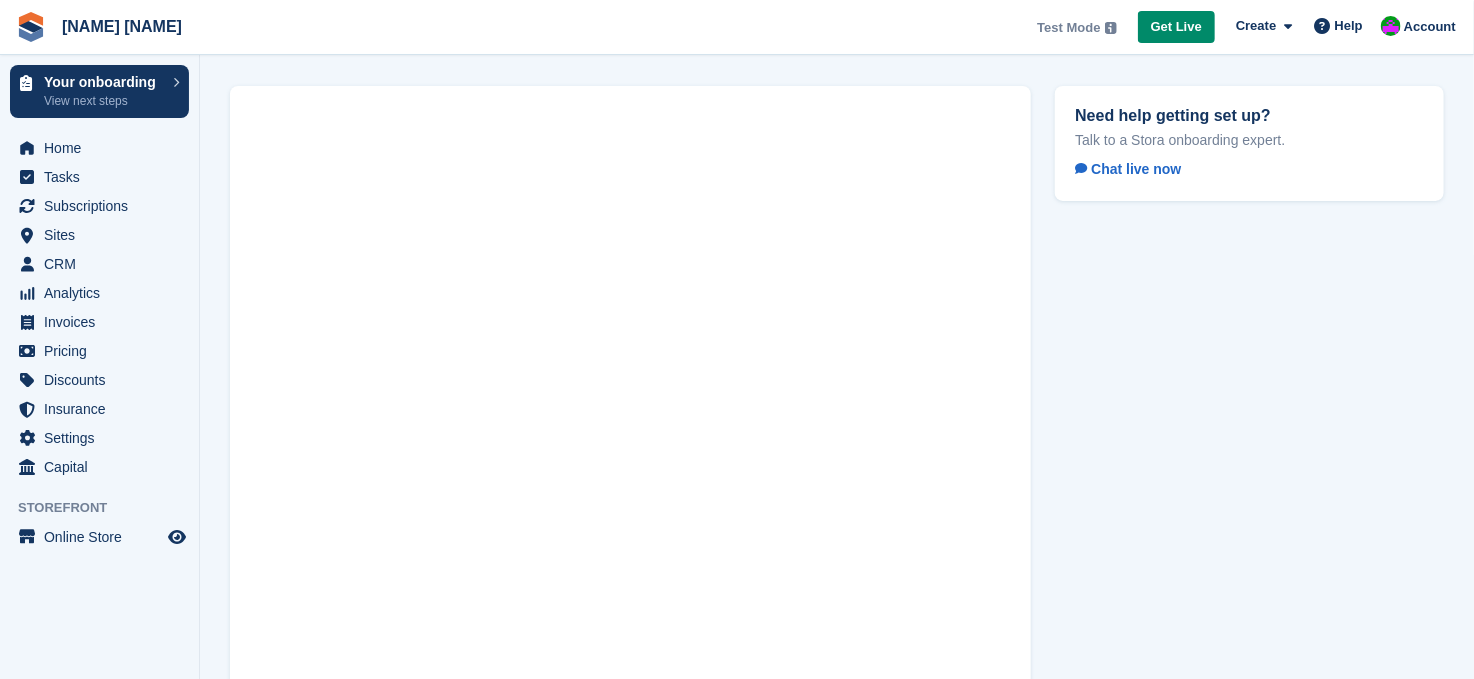 click on "Need help getting set up?
Talk to a Stora onboarding expert.
Chat live now" at bounding box center [1249, 425] 